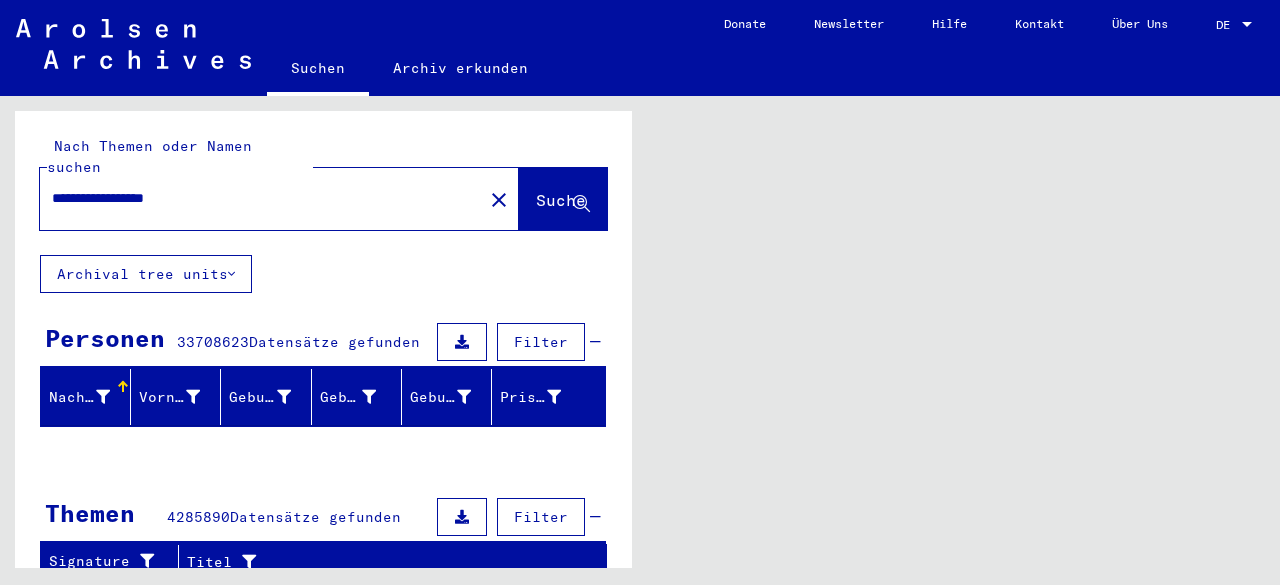 scroll, scrollTop: 0, scrollLeft: 0, axis: both 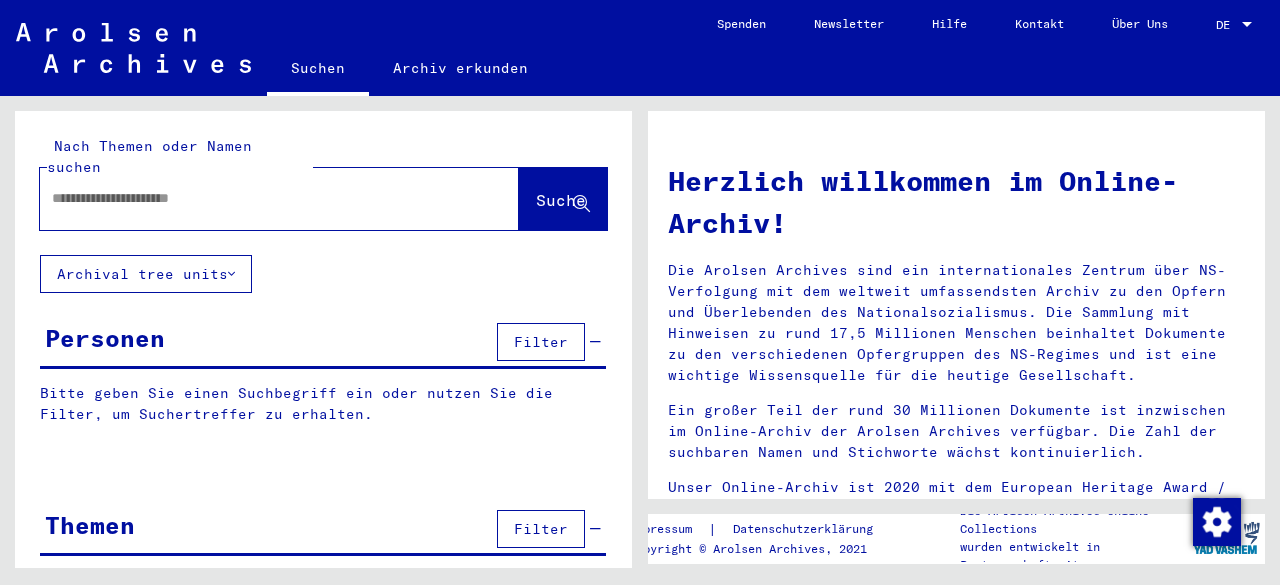 type on "**********" 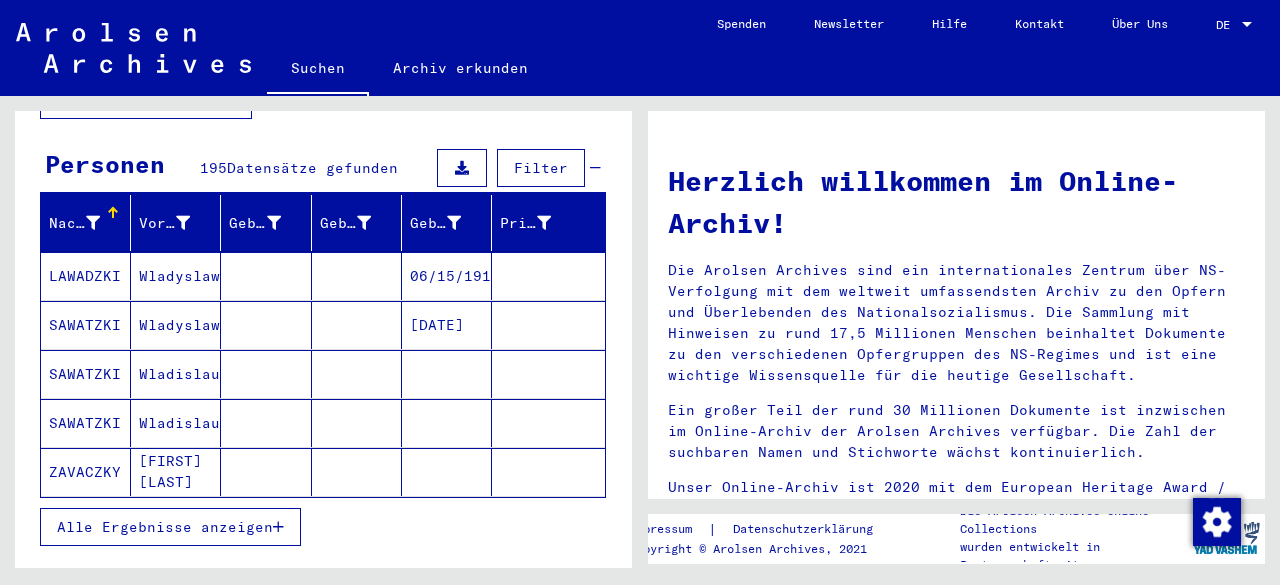 scroll, scrollTop: 172, scrollLeft: 0, axis: vertical 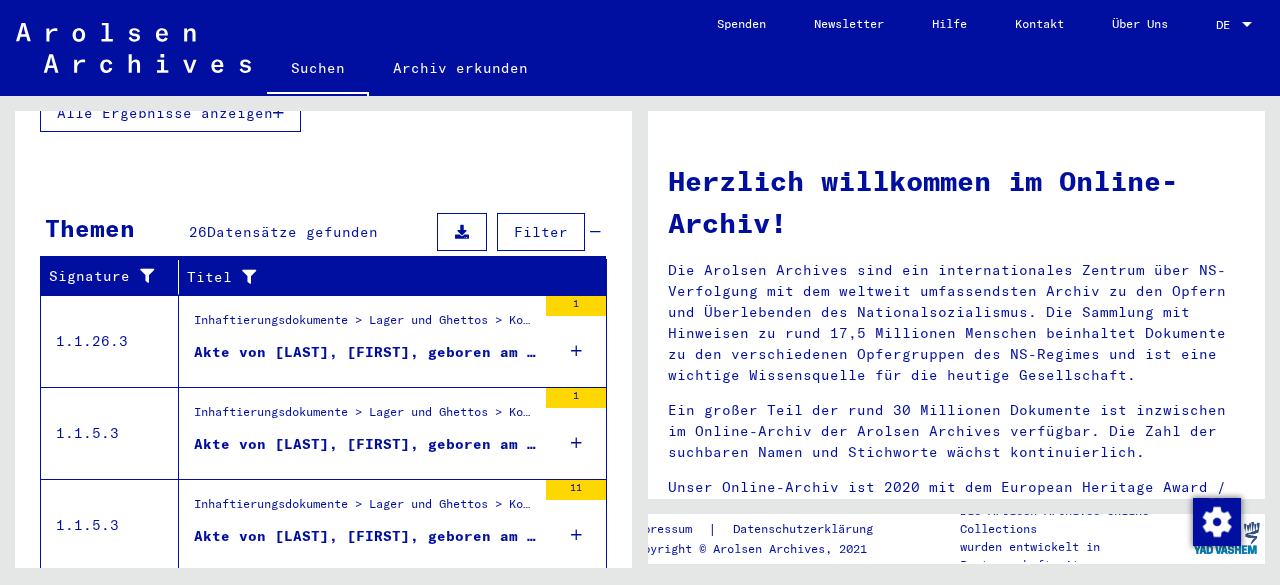 drag, startPoint x: 559, startPoint y: 316, endPoint x: 548, endPoint y: 316, distance: 11 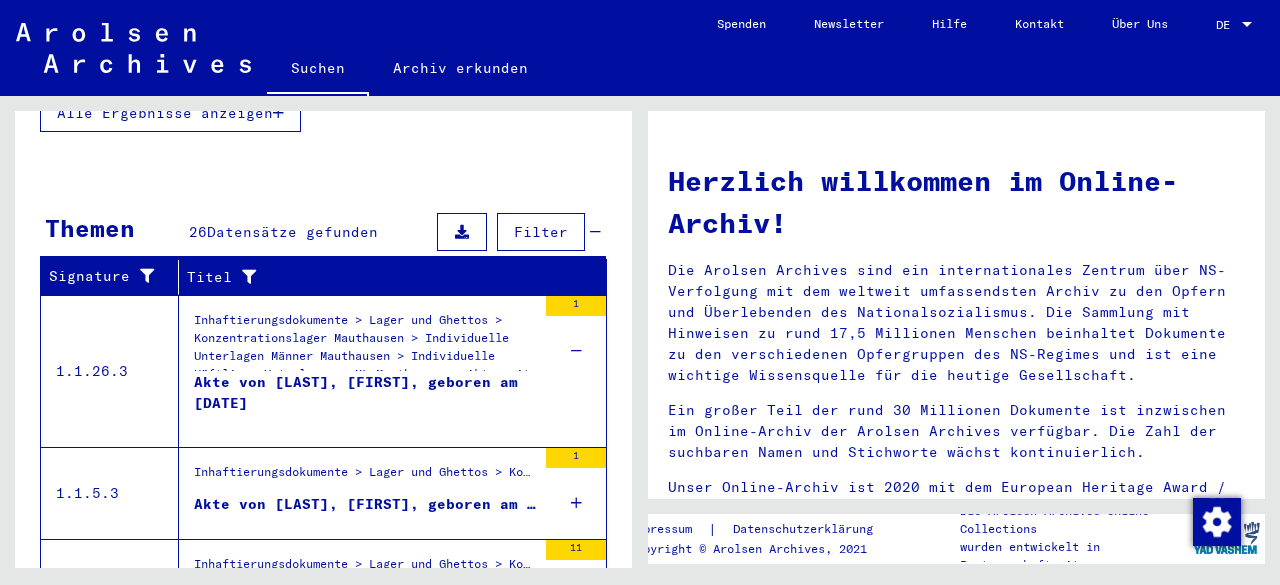 click on "Akte von [LAST], [FIRST], geboren am [DATE]" at bounding box center (365, 402) 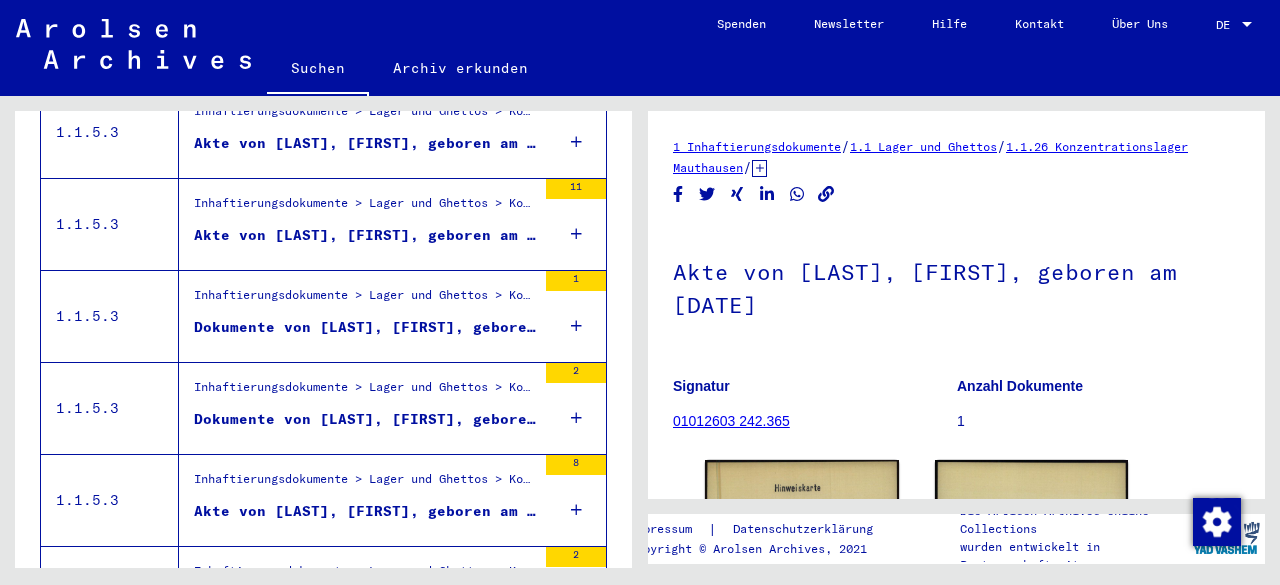scroll, scrollTop: 0, scrollLeft: 0, axis: both 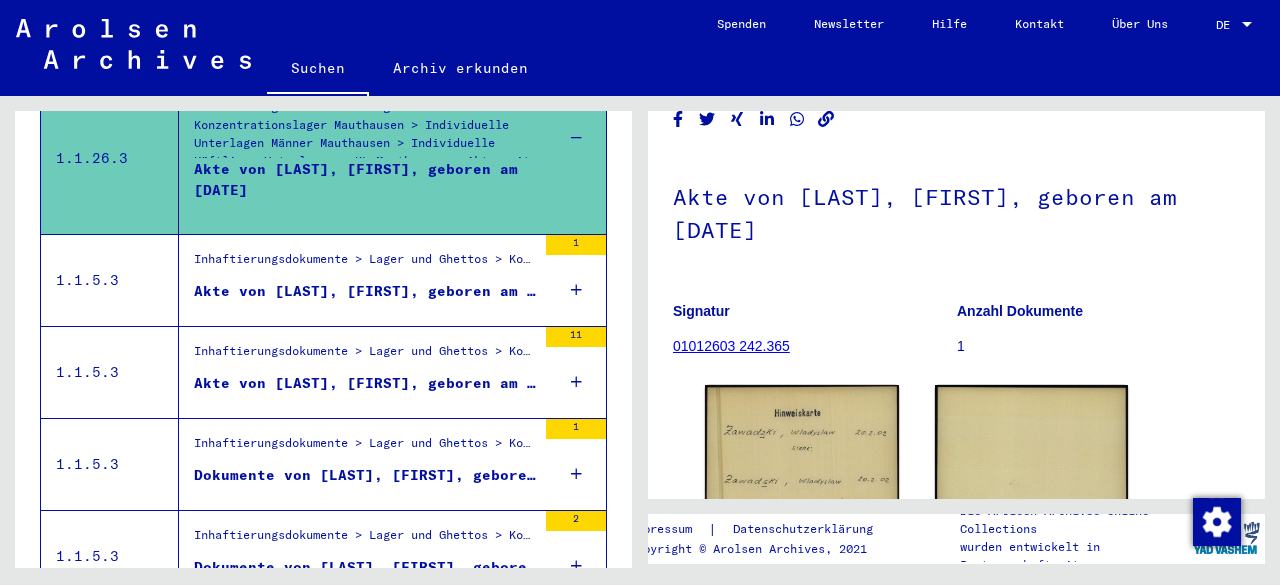 click on "Akte von [LAST], [FIRST], geboren am [DATE]" at bounding box center [365, 291] 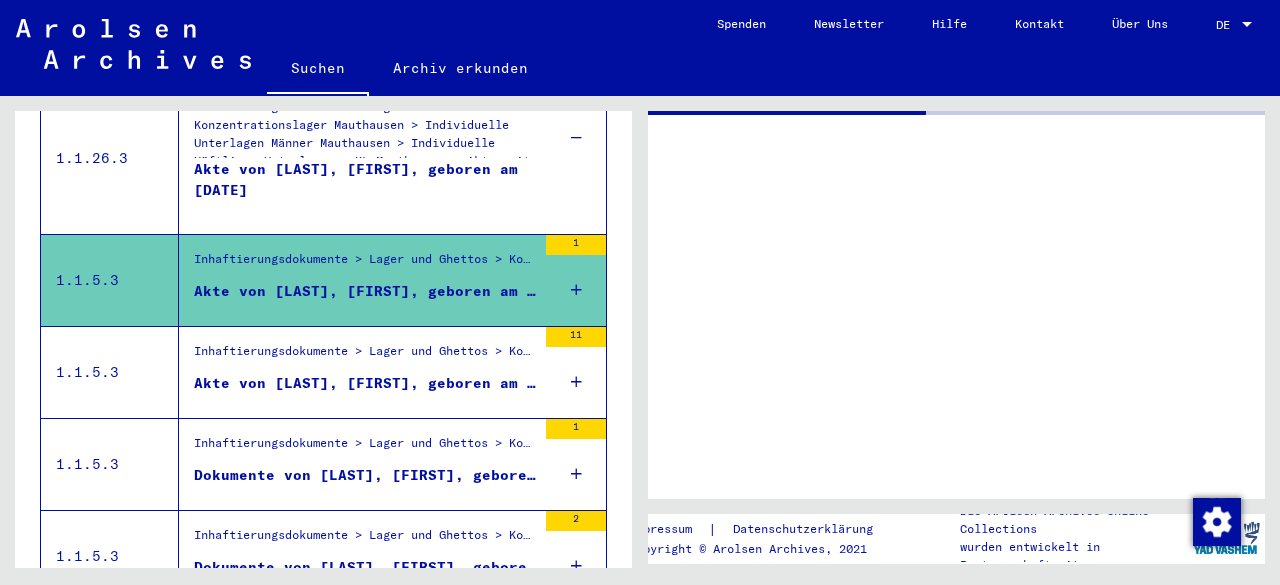 scroll, scrollTop: 0, scrollLeft: 0, axis: both 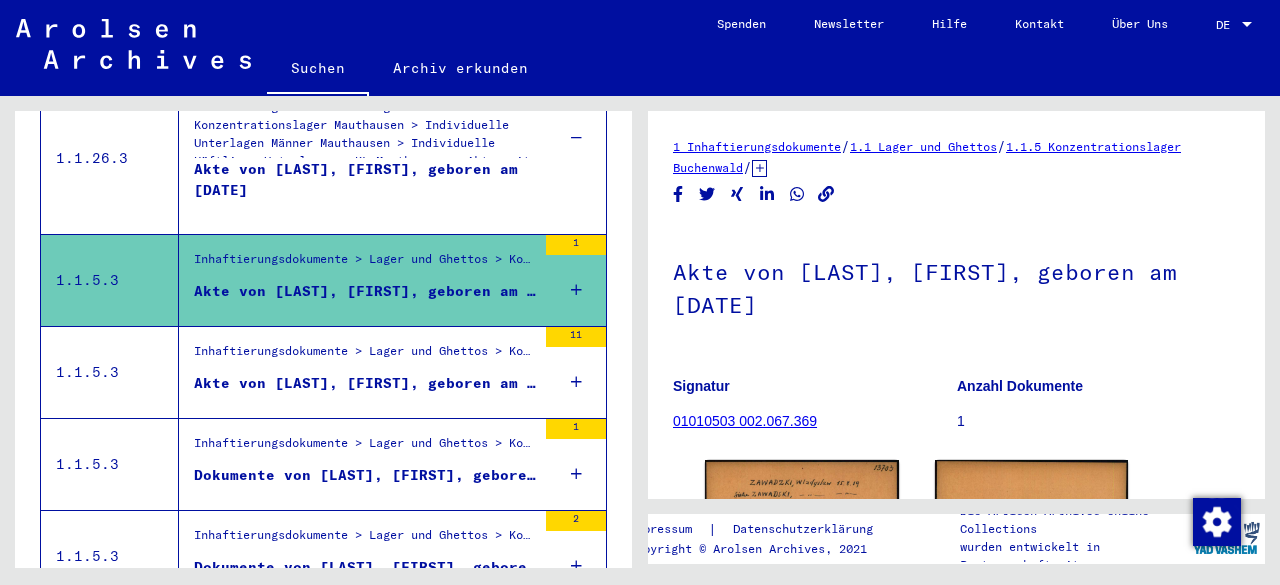click on "Akte von [LAST], [FIRST], geboren am [DATE]" at bounding box center (365, 383) 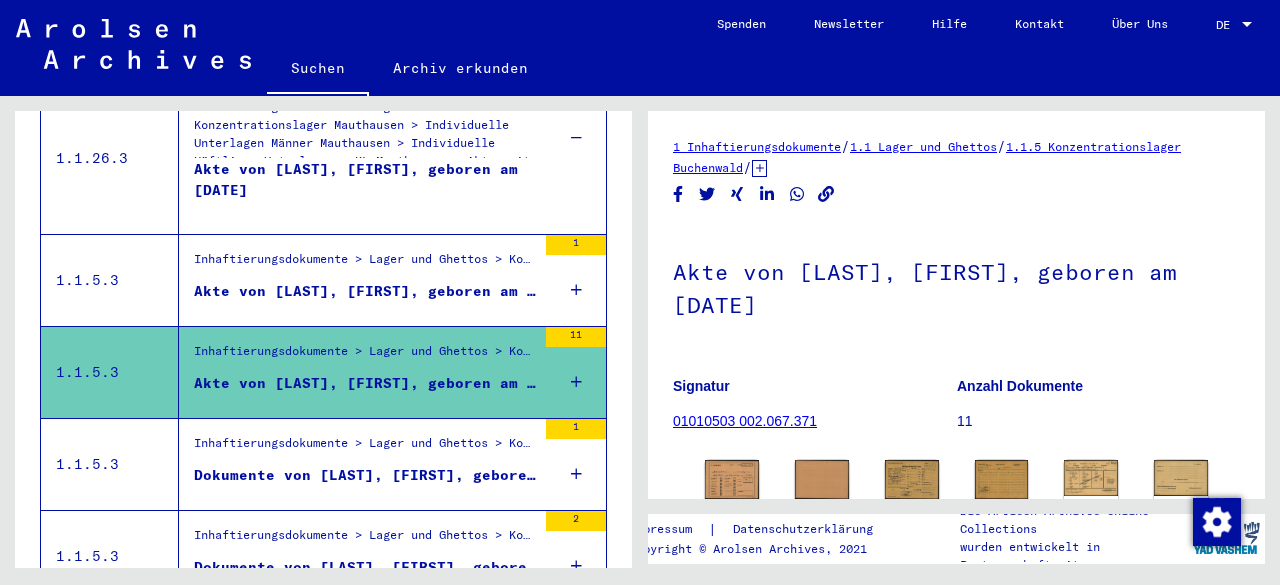 scroll, scrollTop: 0, scrollLeft: 0, axis: both 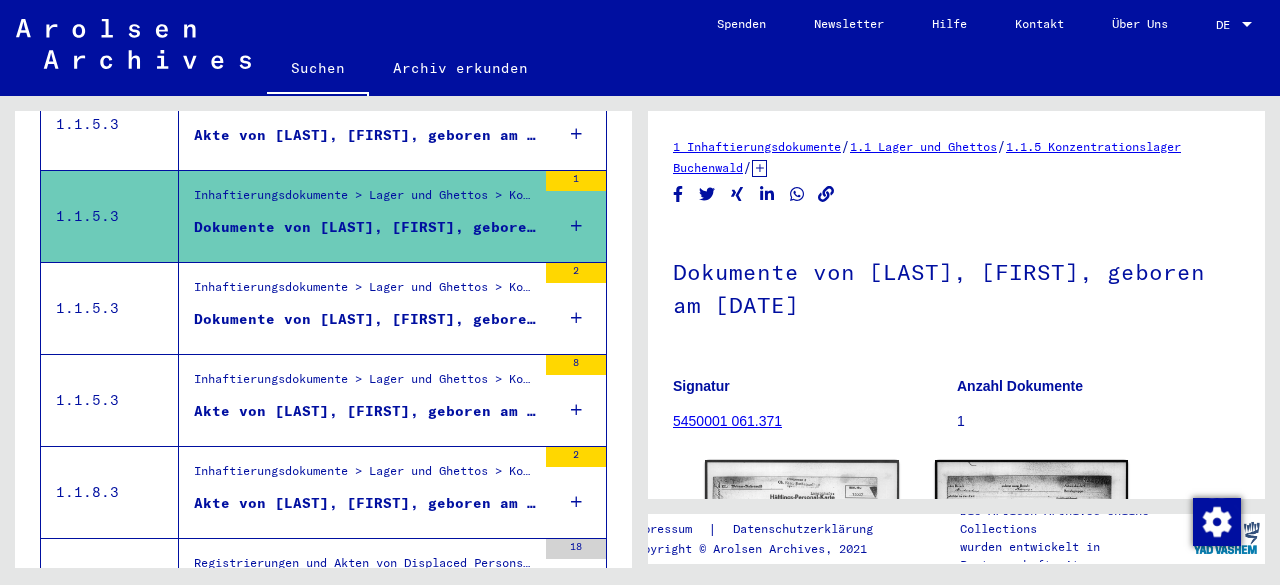click on "Dokumente von [LAST], [FIRST], geboren am [DATE]" at bounding box center (365, 319) 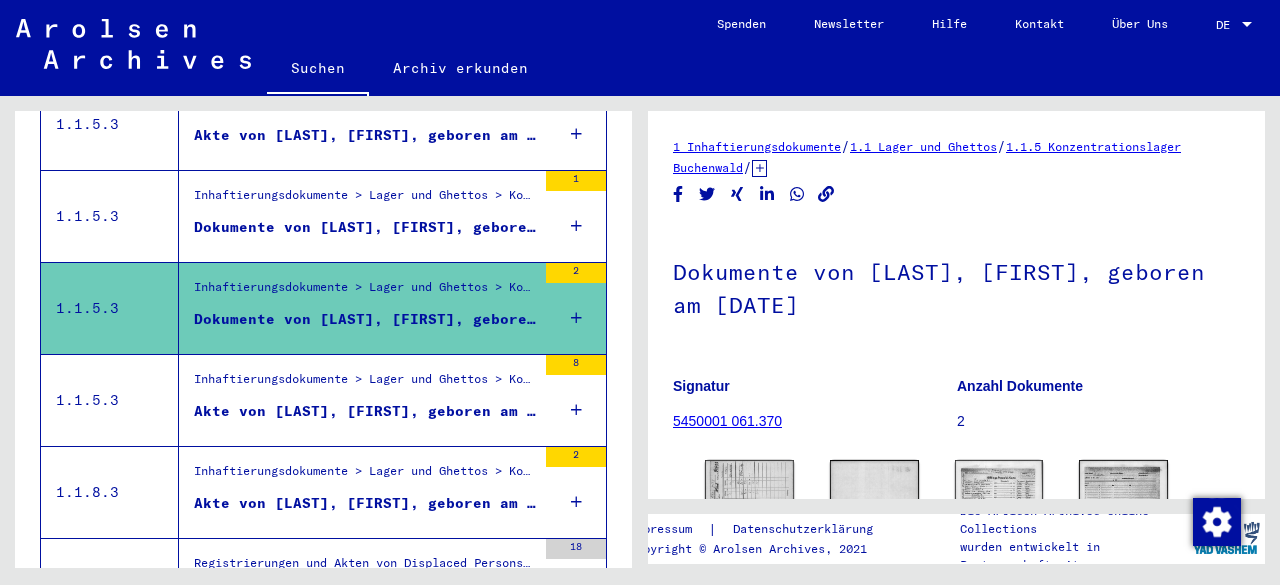 scroll, scrollTop: 0, scrollLeft: 0, axis: both 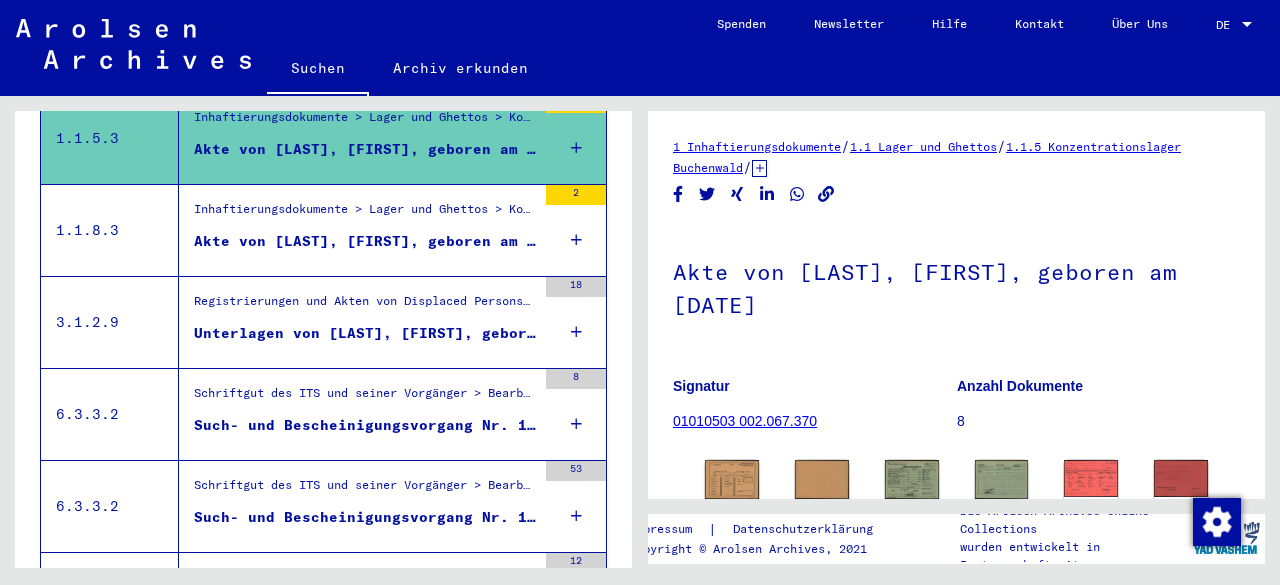 click on "Inhaftierungsdokumente > Lager und Ghettos > Konzentrationslager Flossenbürg > Individuelle Unterlagen Männer Flossenbürg > Individuelle Häftlings Unterlagen > Akten mit Namen ab [LAST] Akte von [LAST], [FIRST], geboren am [DATE]" at bounding box center (357, 230) 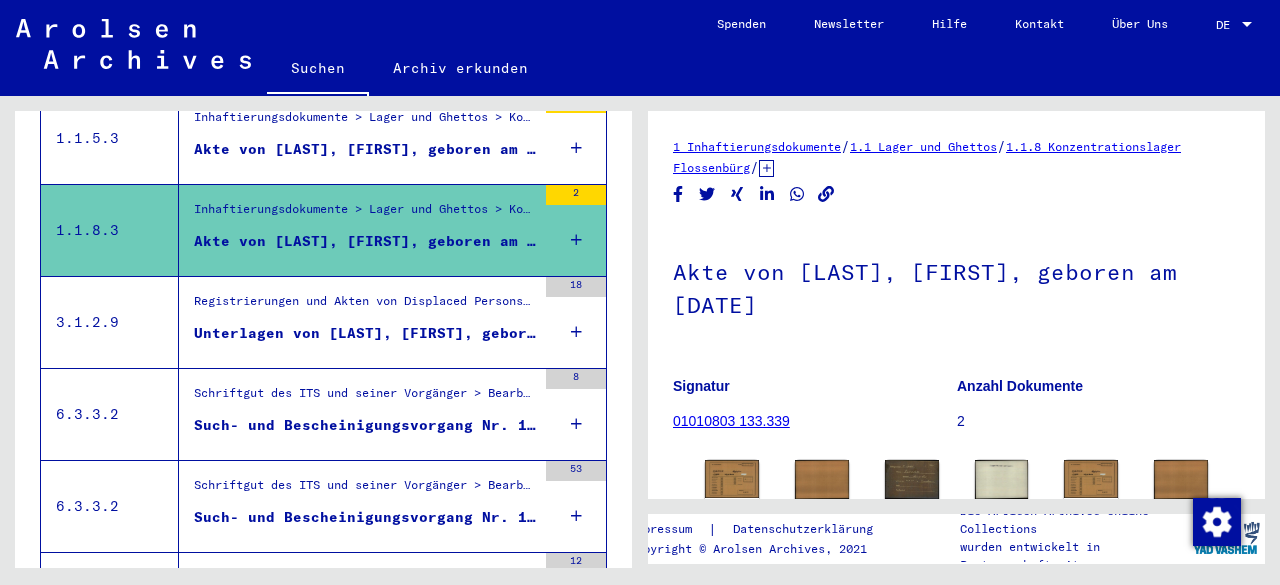 scroll, scrollTop: 0, scrollLeft: 0, axis: both 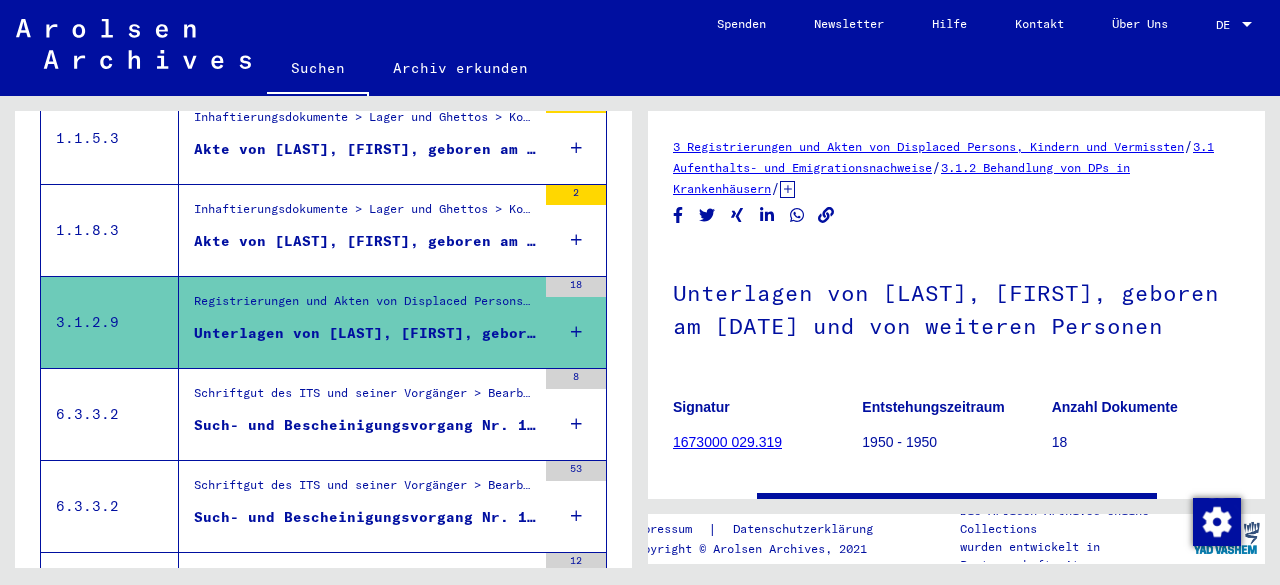 click on "Schriftgut des ITS und seiner Vorgänger > Bearbeitung von Anfragen > Fallbezogene Akten des ITS ab 1947 > T/D-Fallablage > Such- und Bescheinigungsvorgänge mit den (T/D-) Nummern von 1.000.000 bis 1.249.999 > Such- und Bescheinigungsvorgänge mit den (T/D-) Nummern von 1.042.000 bis 1.042.499" at bounding box center (365, 398) 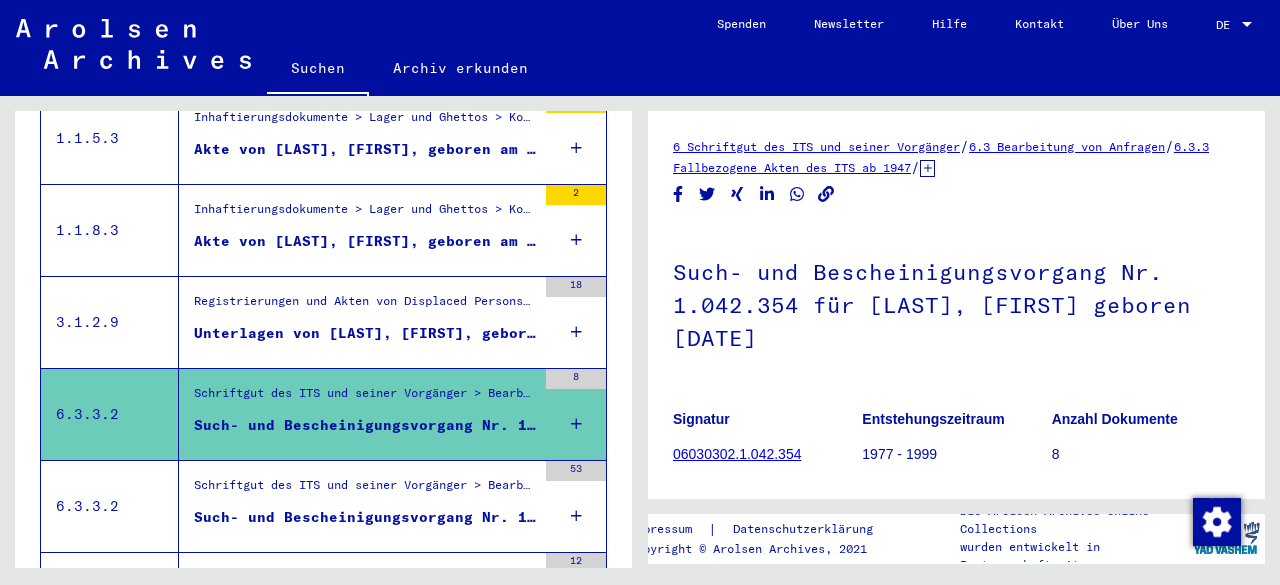 scroll, scrollTop: 0, scrollLeft: 0, axis: both 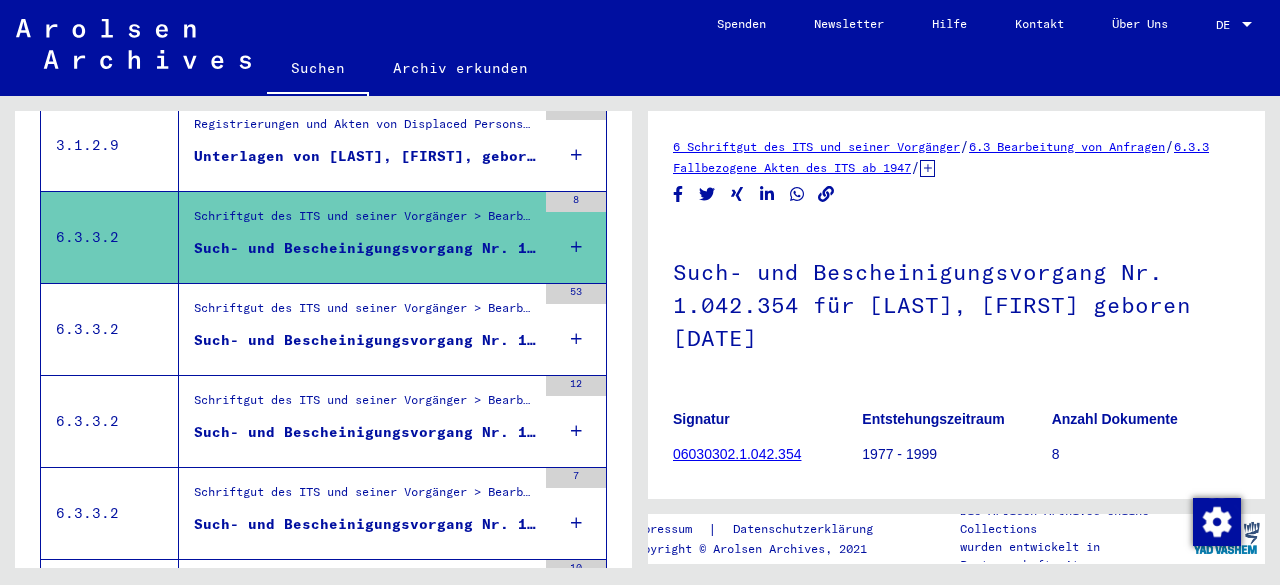 click on "Schriftgut des ITS und seiner Vorgänger > Bearbeitung von Anfragen > Fallbezogene Akten des ITS ab 1947 > T/D-Fallablage > Such- und Bescheinigungsvorgänge mit den (T/D-) Nummern von 1.000.000 bis 1.249.999 > Such- und Bescheinigungsvorgänge mit den (T/D-) Nummern von 1.049.000 bis 1.049.499" at bounding box center (365, 313) 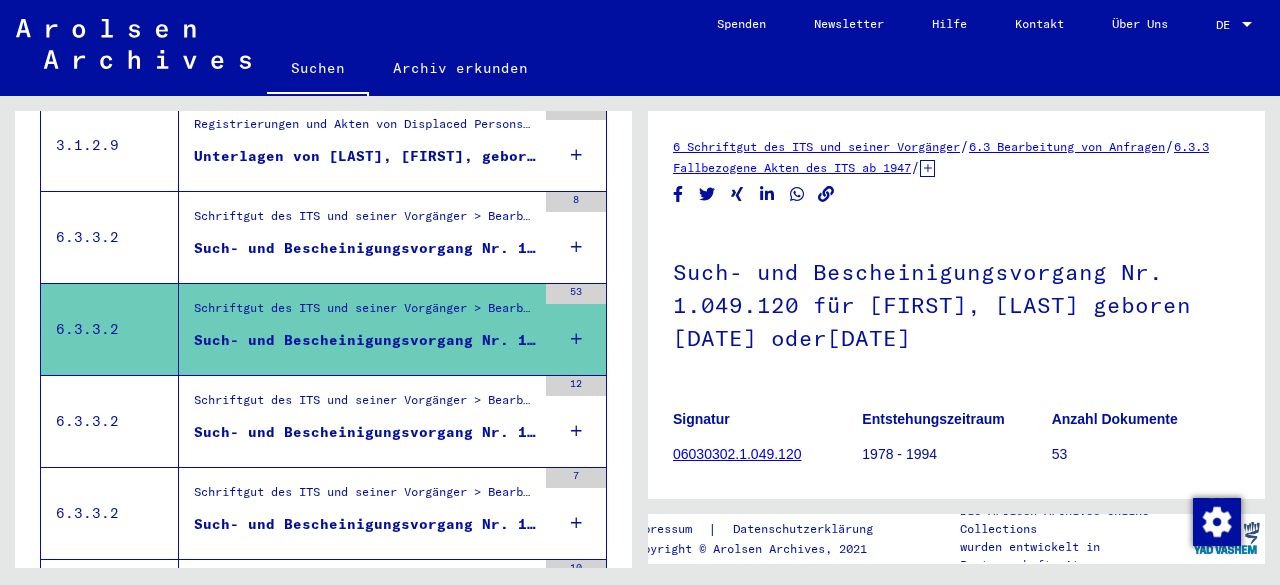 scroll, scrollTop: 0, scrollLeft: 0, axis: both 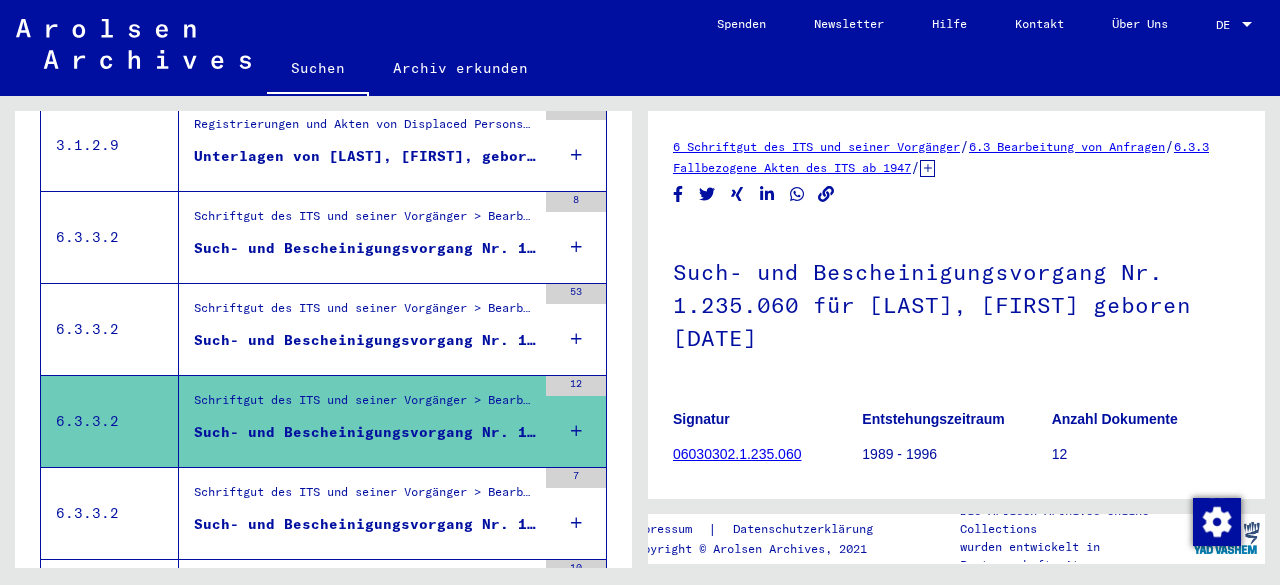 click on "Schriftgut des ITS und seiner Vorgänger > Bearbeitung von Anfragen > Fallbezogene Akten des ITS ab 1947 > T/D-Fallablage > Such- und Bescheinigungsvorgänge mit den (T/D-) Nummern von 1.250.000 bis 1.499.999 > Such- und Bescheinigungsvorgänge mit den (T/D-) Nummern von 1.258.500 bis 1.258.999" at bounding box center [365, 497] 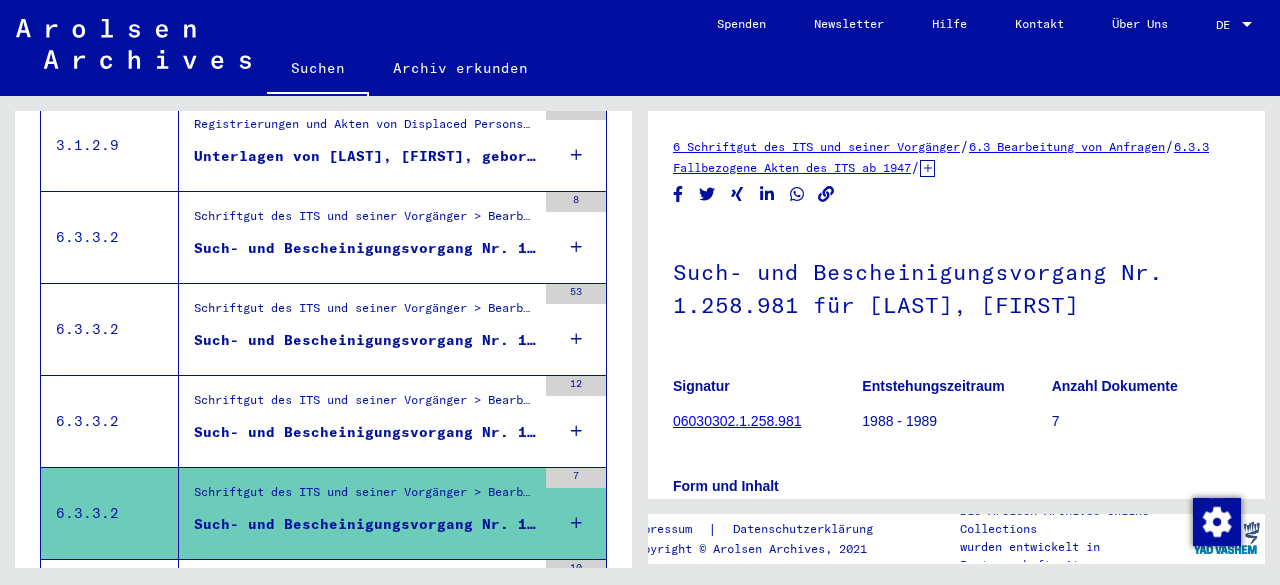 scroll 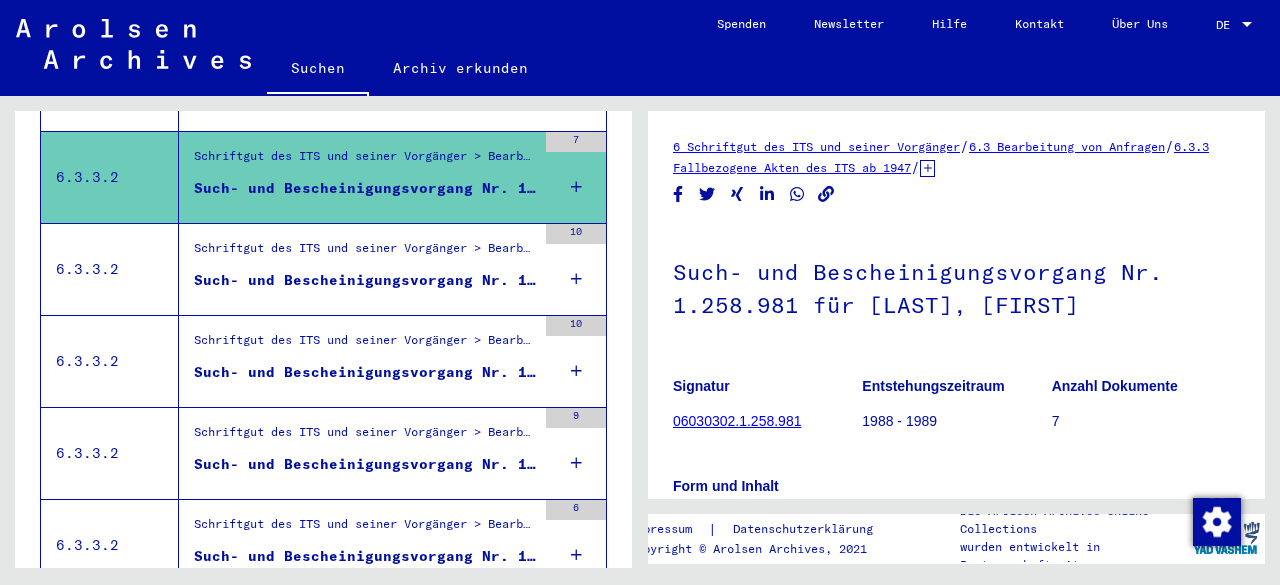 click on "Such- und Bescheinigungsvorgang Nr. 1.279.768 für [LAST], [FIRST] geboren [DATE]" at bounding box center (365, 280) 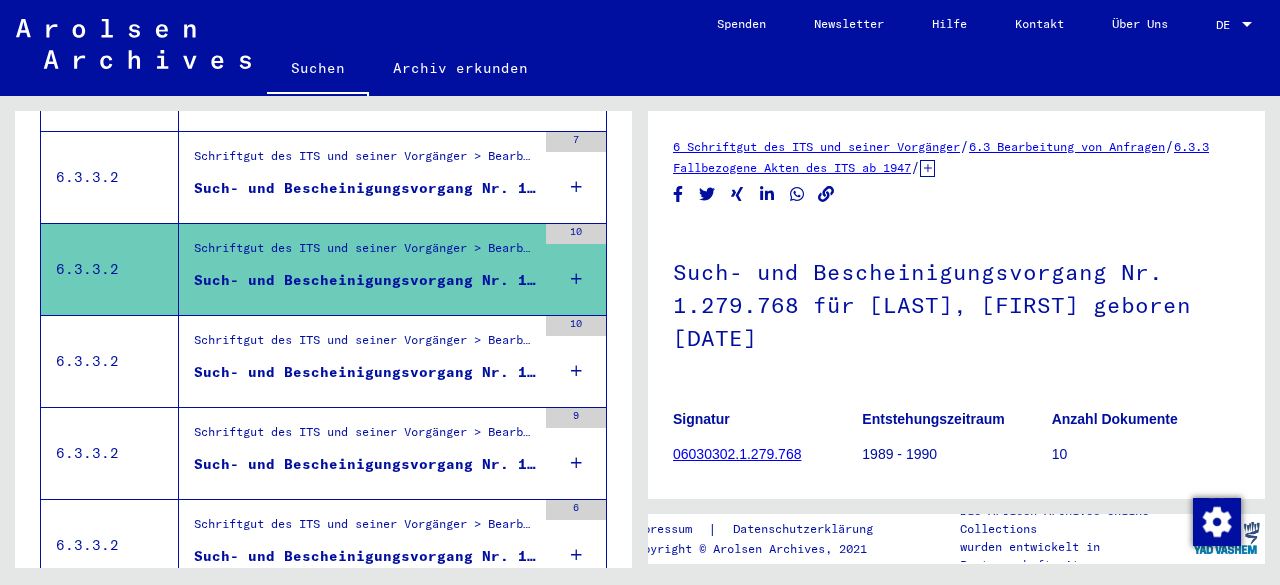 click on "Such- und Bescheinigungsvorgang Nr. 1.285.284 für [LAST], [FIRST] geboren [DATE]" at bounding box center [365, 372] 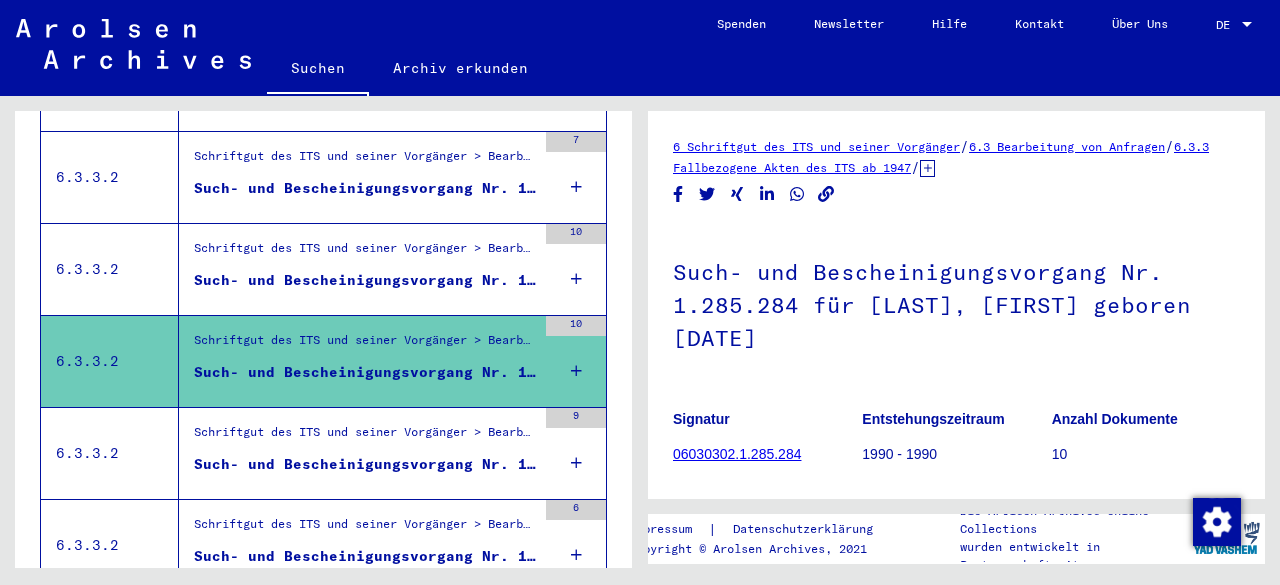 click on "Schriftgut des ITS und seiner Vorgänger > Bearbeitung von Anfragen > Fallbezogene Akten des ITS ab 1947 > T/D-Fallablage > Such- und Bescheinigungsvorgänge mit den (T/D-) Nummern von 1.250.000 bis 1.499.999 > Such- und Bescheinigungsvorgänge mit den (T/D-) Nummern von 1.303.500 bis 1.303.999" at bounding box center (365, 437) 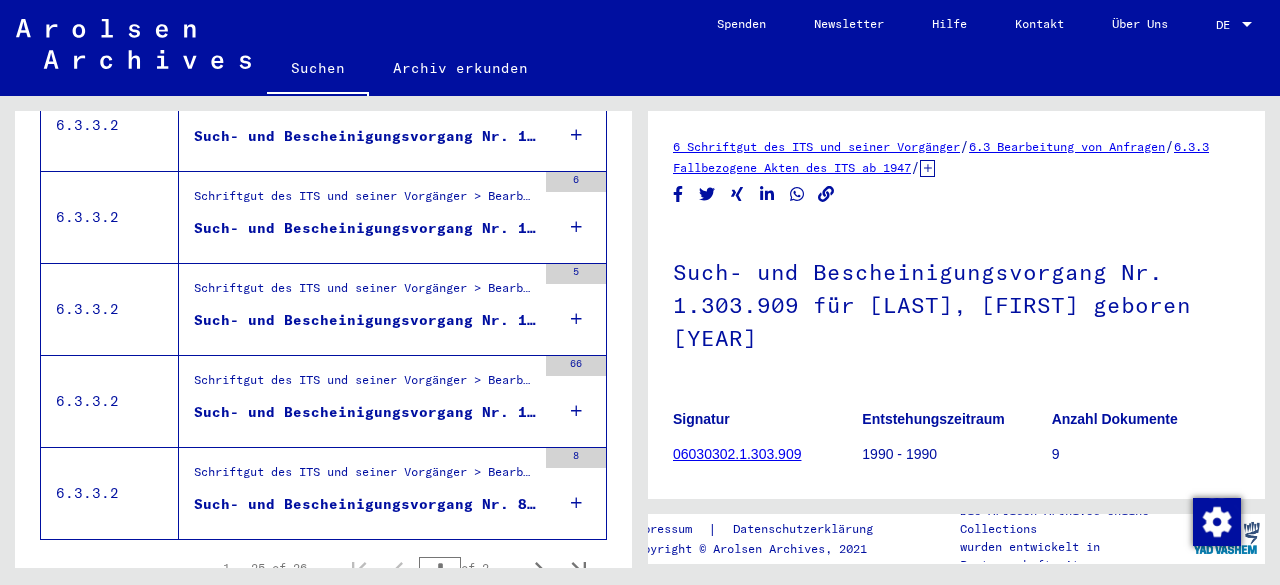 click on "Schriftgut des ITS und seiner Vorgänger > Bearbeitung von Anfragen > Fallbezogene Akten des ITS ab 1947 > T/D-Fallablage > Such- und Bescheinigungsvorgänge mit den (T/D-) Nummern von 1 bis 249.999 > Such- und Bescheinigungsvorgänge mit den (T/D-) Nummern von 133.000 bis 133.499" at bounding box center [365, 385] 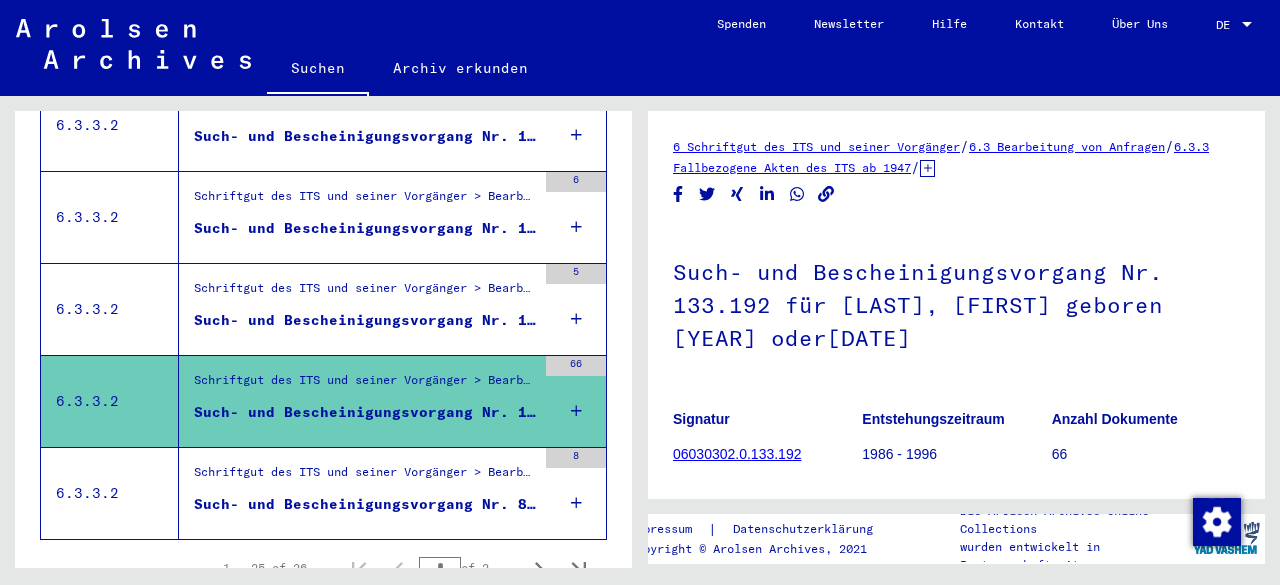click on "Schriftgut des ITS und seiner Vorgänger > Bearbeitung von Anfragen > Fallbezogene Akten des ITS ab 1947 > T/D-Fallablage > Such- und Bescheinigungsvorgänge mit den (T/D-) Nummern von 750.000 bis 999.999 > Such- und Bescheinigungsvorgänge mit den (T/D-) Nummern von 800.000 bis 800.499" at bounding box center (365, 477) 